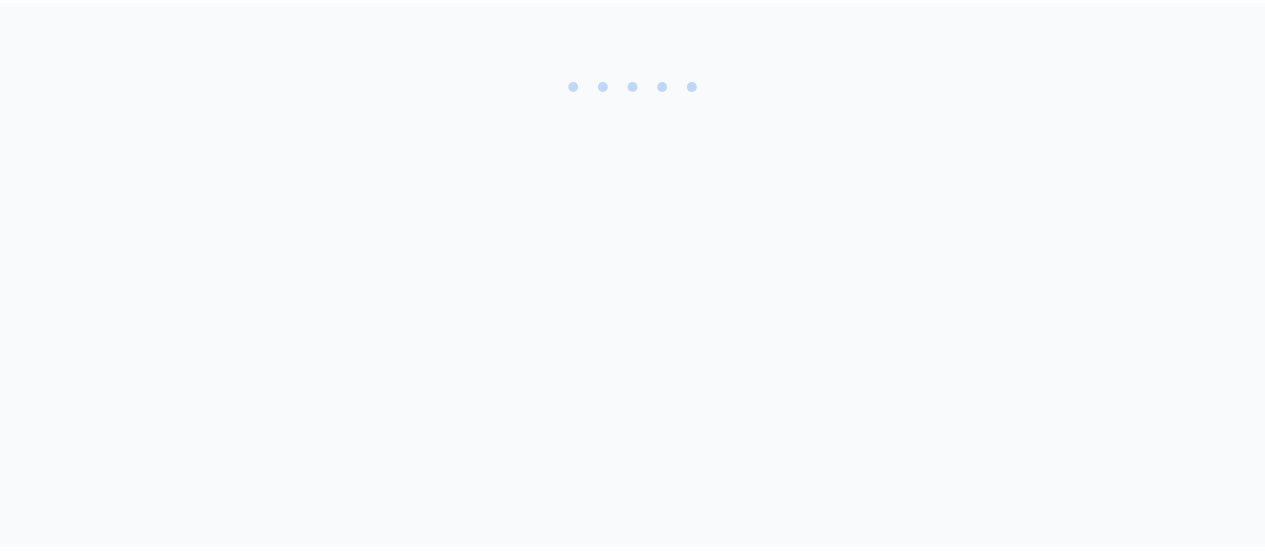 scroll, scrollTop: 0, scrollLeft: 0, axis: both 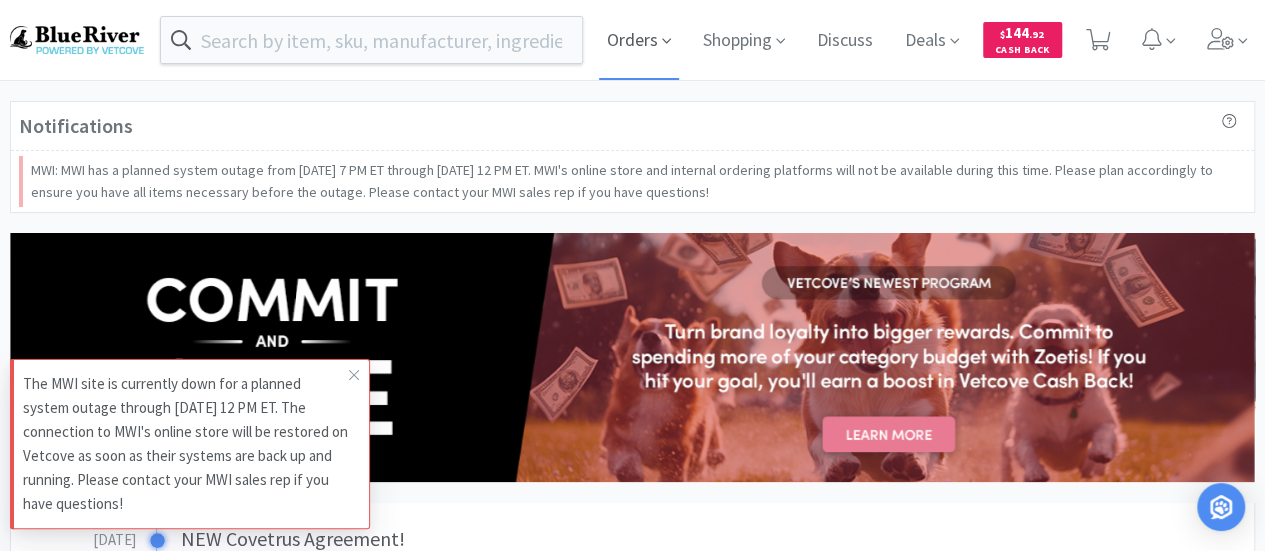 click on "Orders" at bounding box center [639, 40] 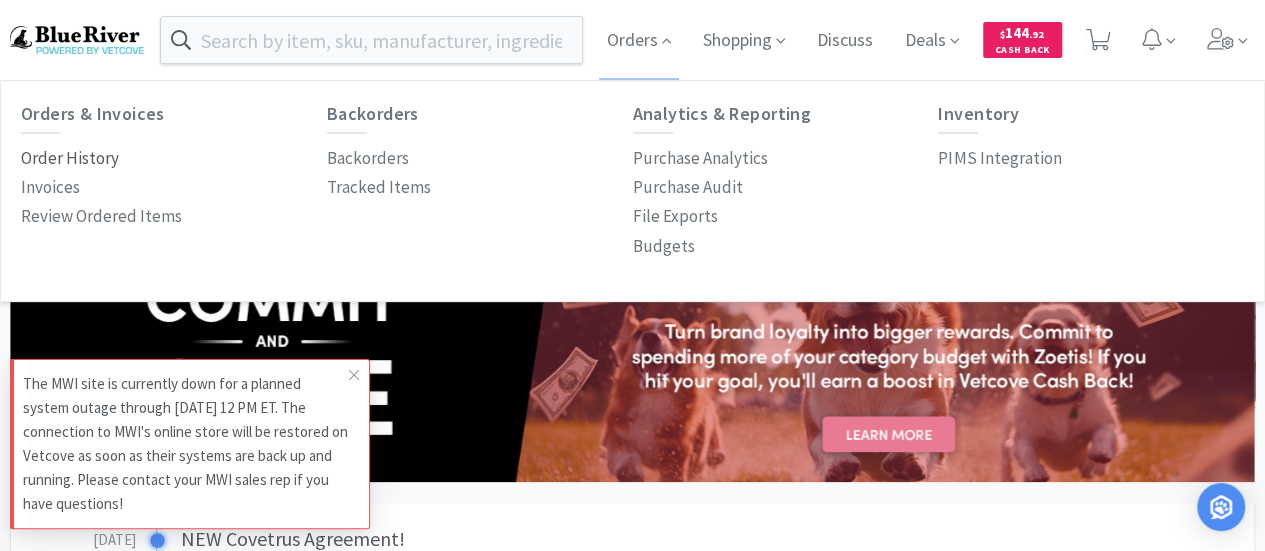 click on "Order History" at bounding box center [70, 158] 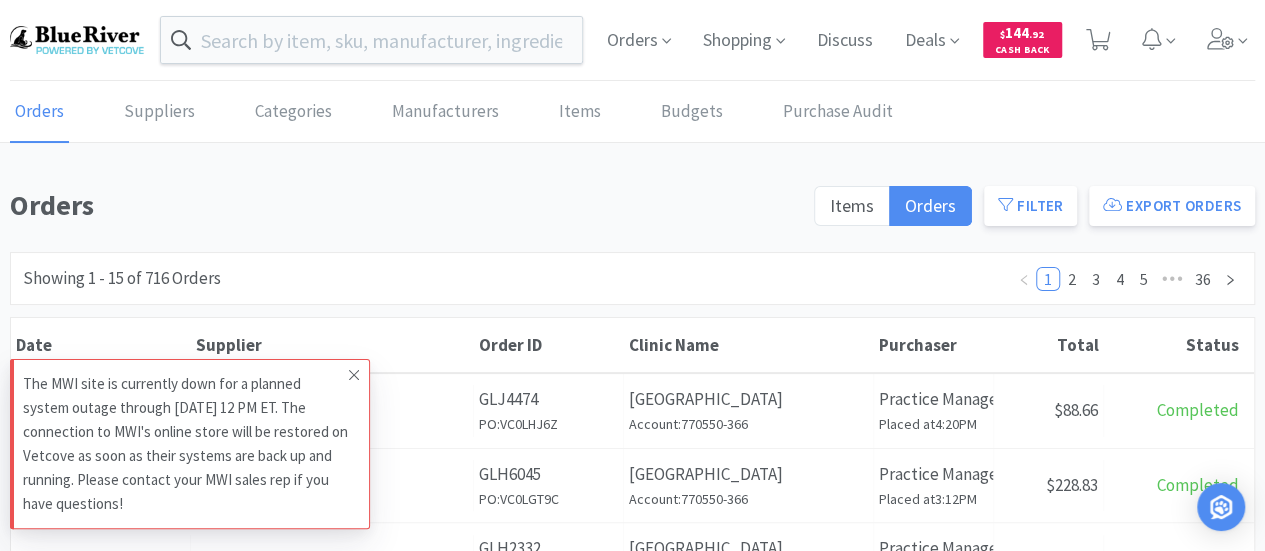 click at bounding box center (354, 375) 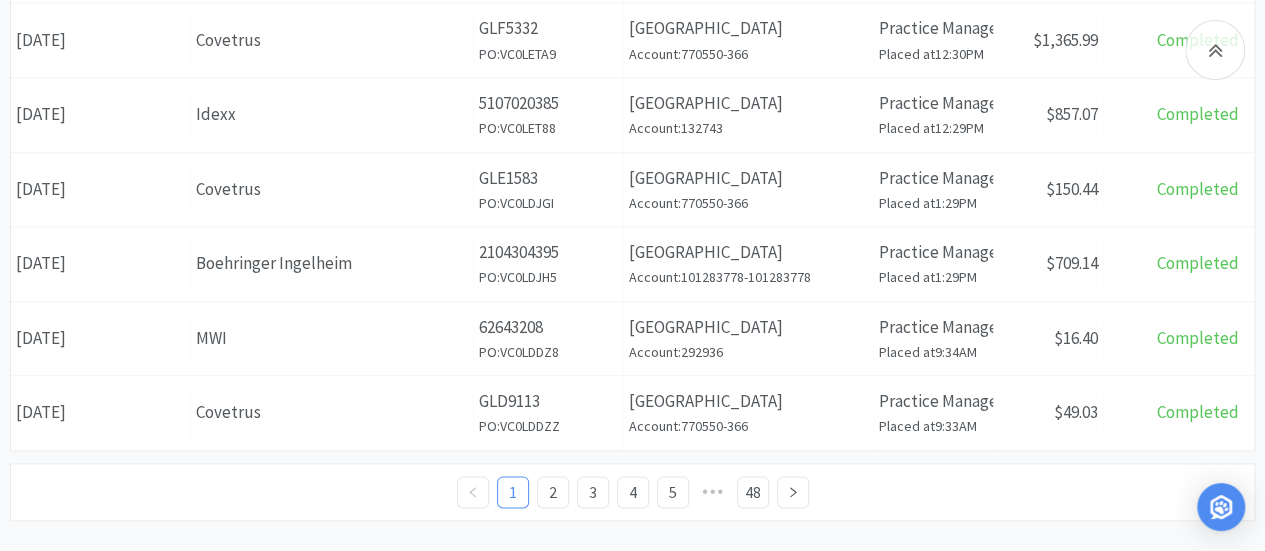 scroll, scrollTop: 1063, scrollLeft: 0, axis: vertical 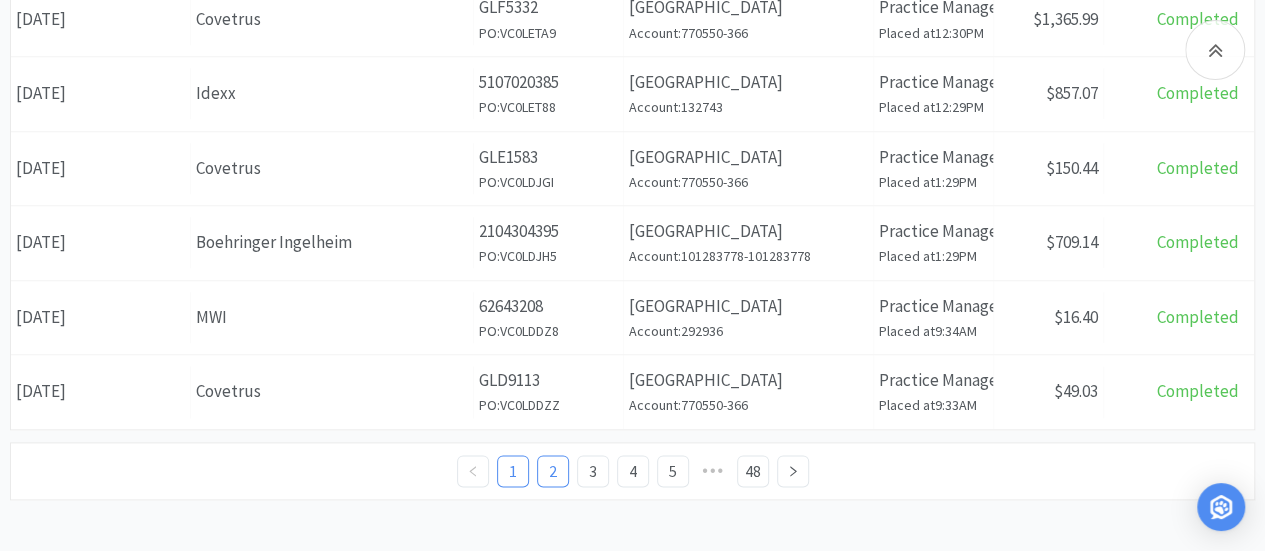 click on "2" at bounding box center [553, 471] 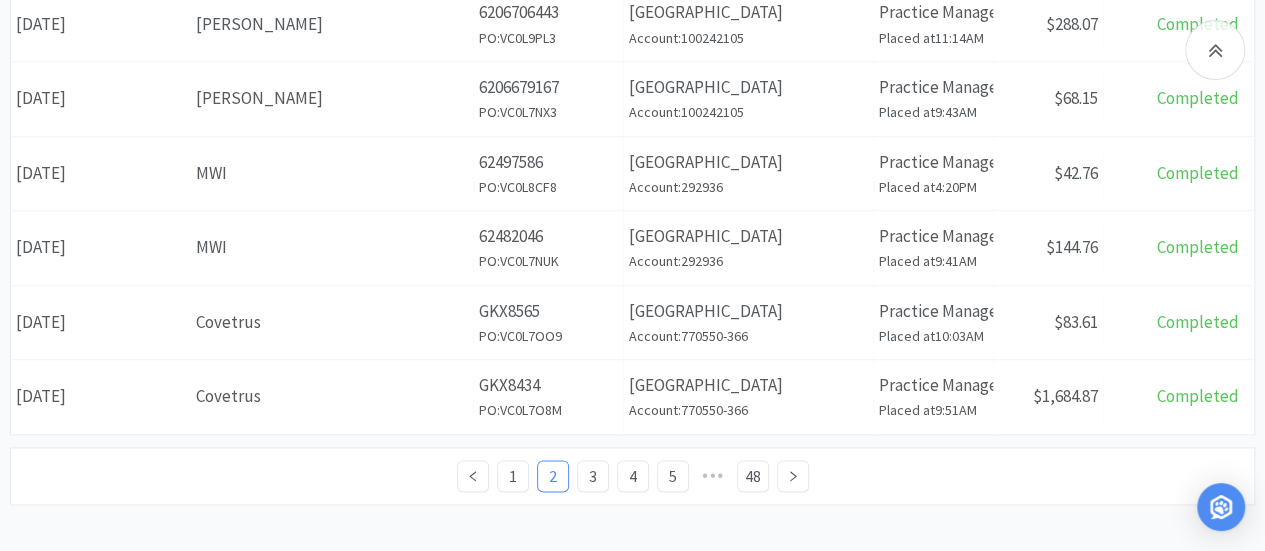 scroll, scrollTop: 1063, scrollLeft: 0, axis: vertical 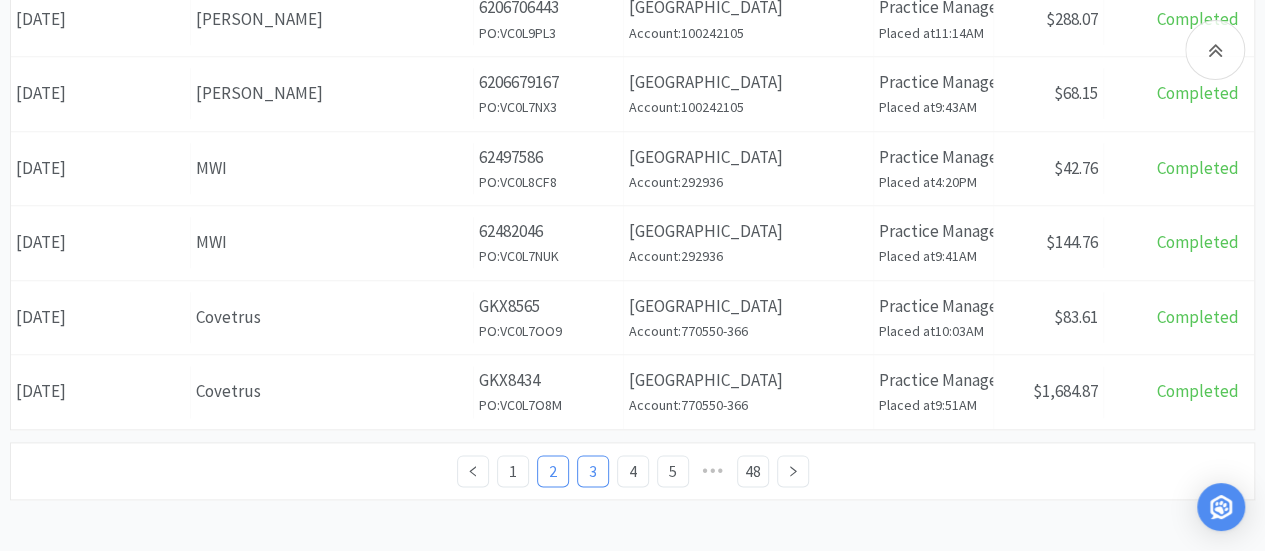 click on "3" at bounding box center [593, 471] 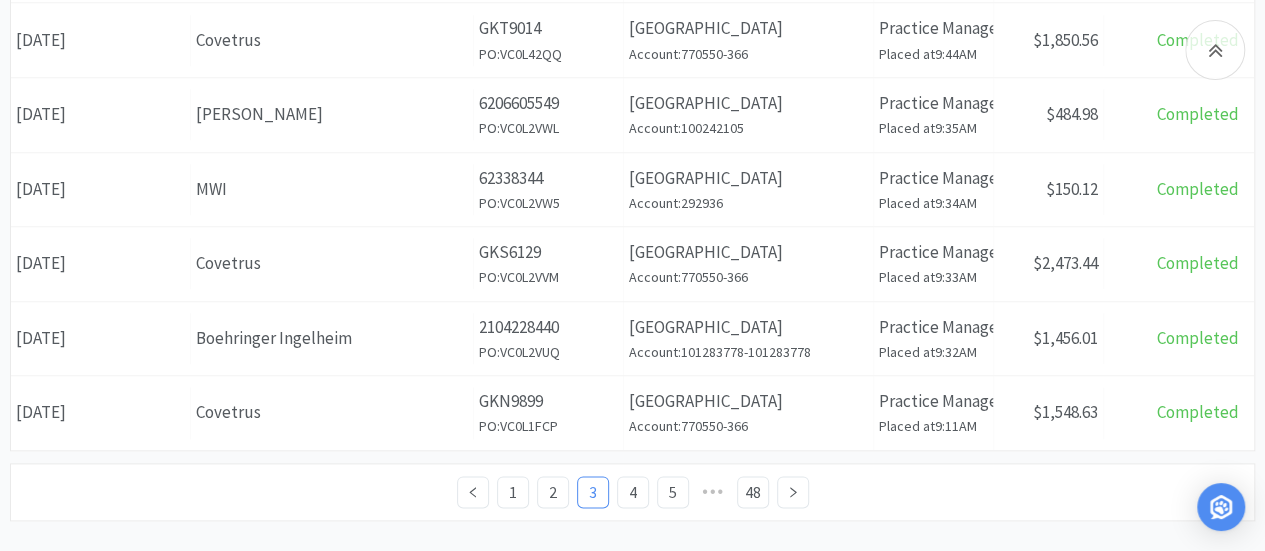 scroll, scrollTop: 1063, scrollLeft: 0, axis: vertical 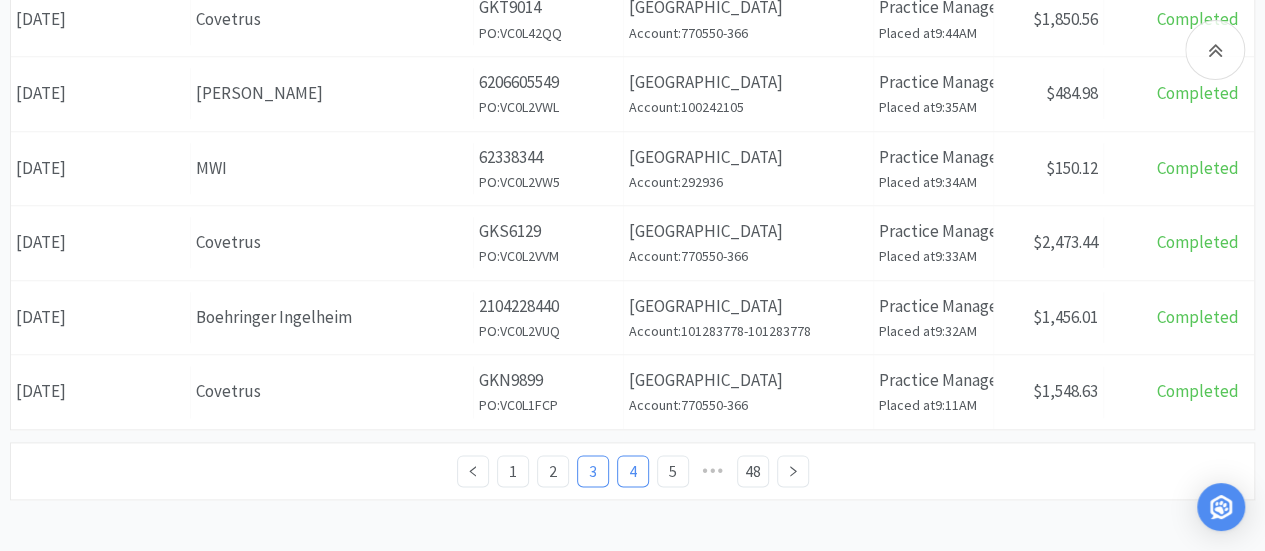 click on "4" at bounding box center [633, 471] 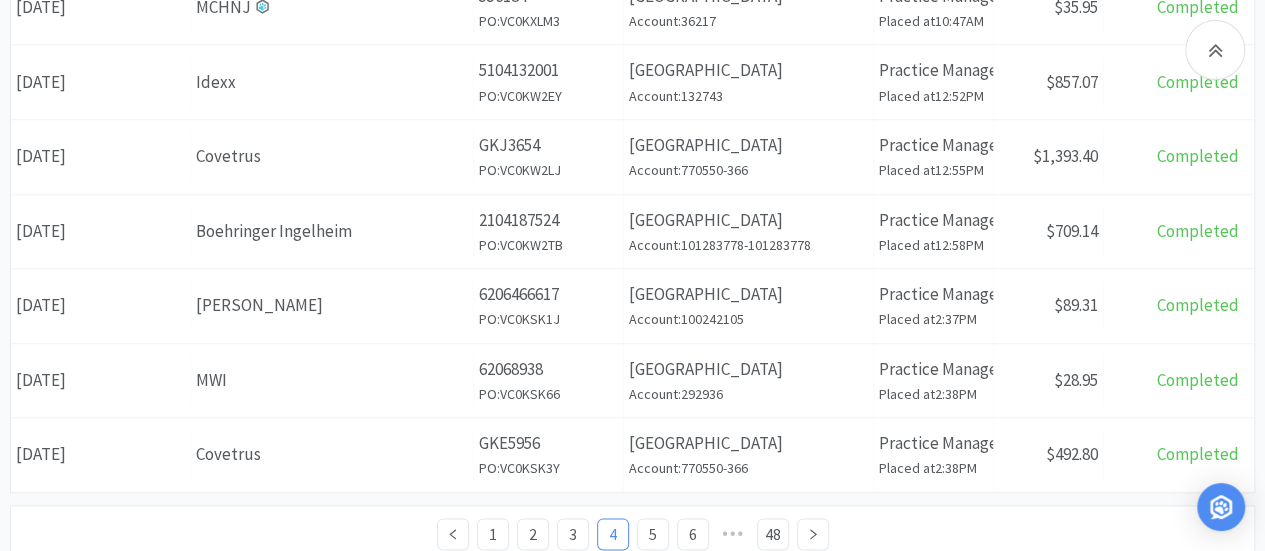 scroll, scrollTop: 1063, scrollLeft: 0, axis: vertical 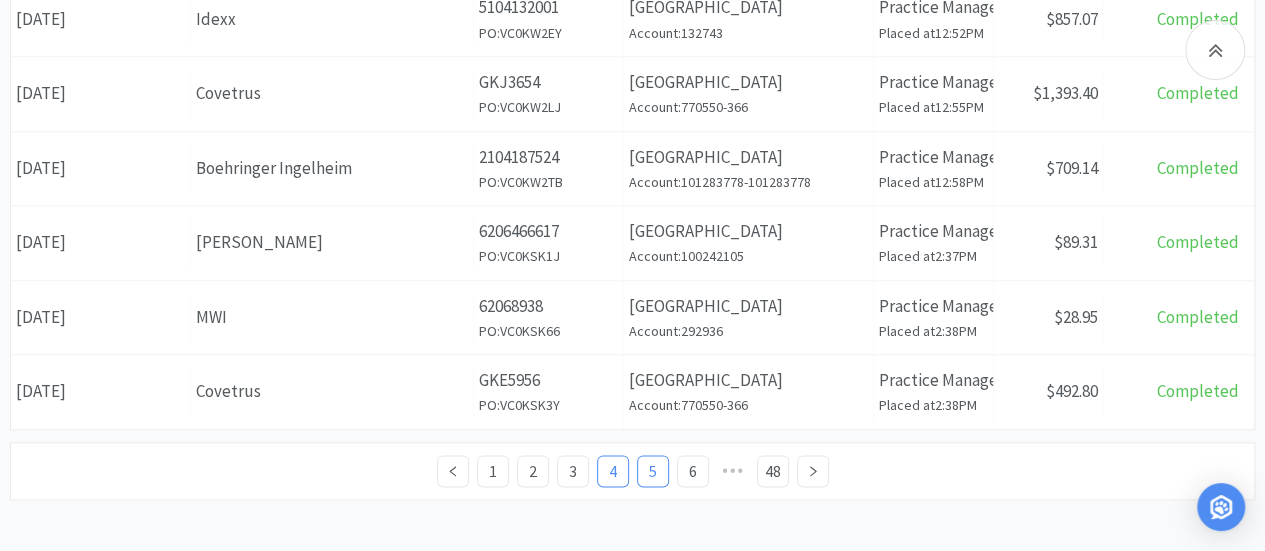 click on "5" at bounding box center [653, 471] 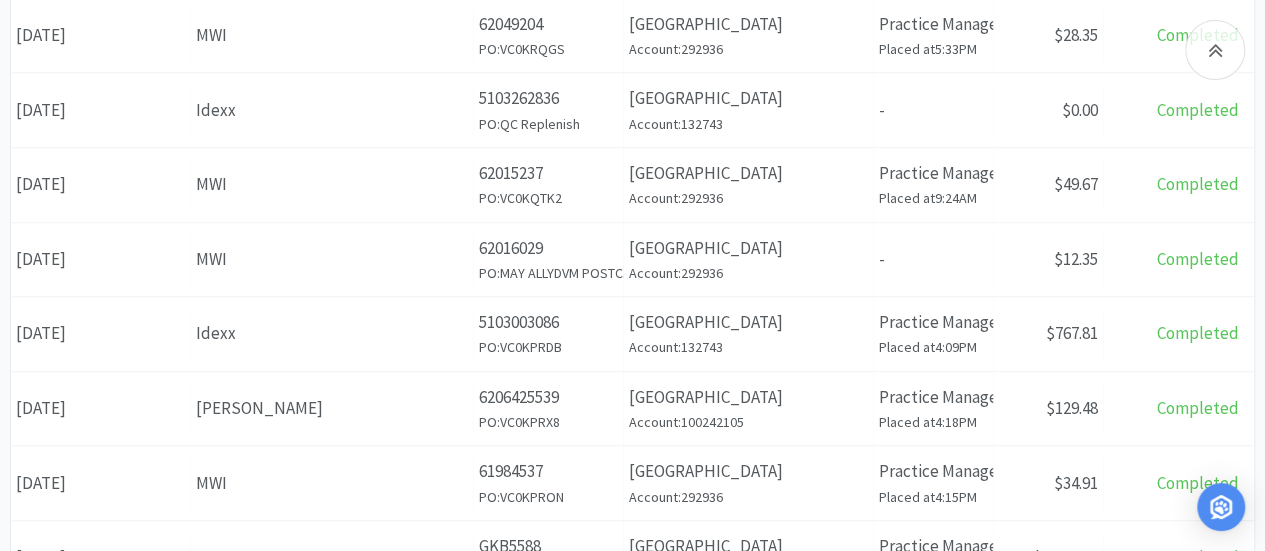 scroll, scrollTop: 600, scrollLeft: 0, axis: vertical 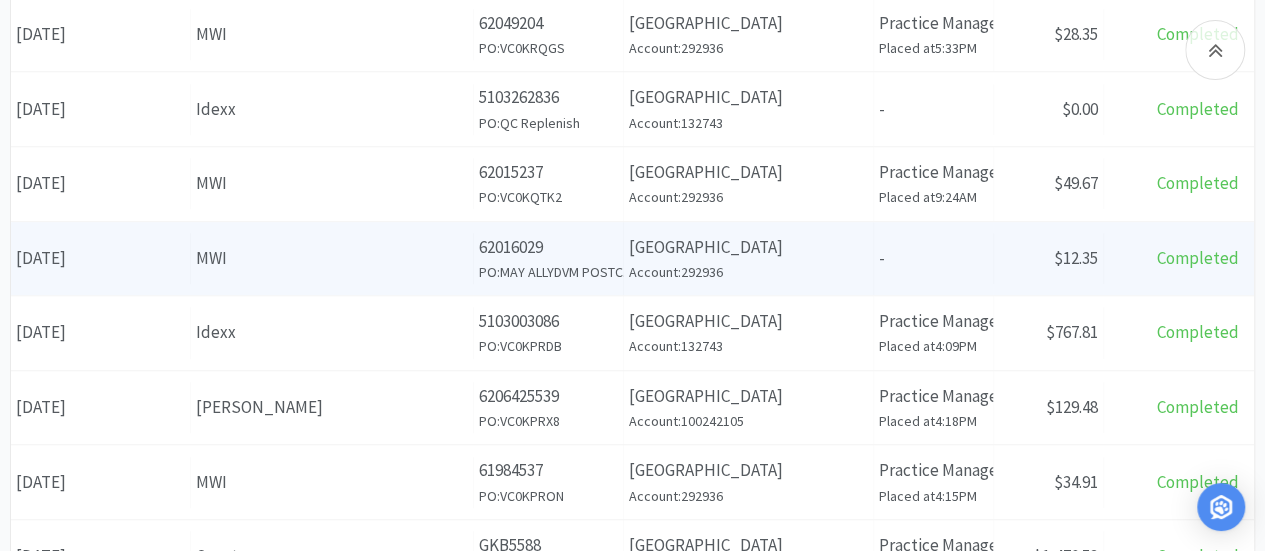 click on "Date [DATE]" at bounding box center (101, 258) 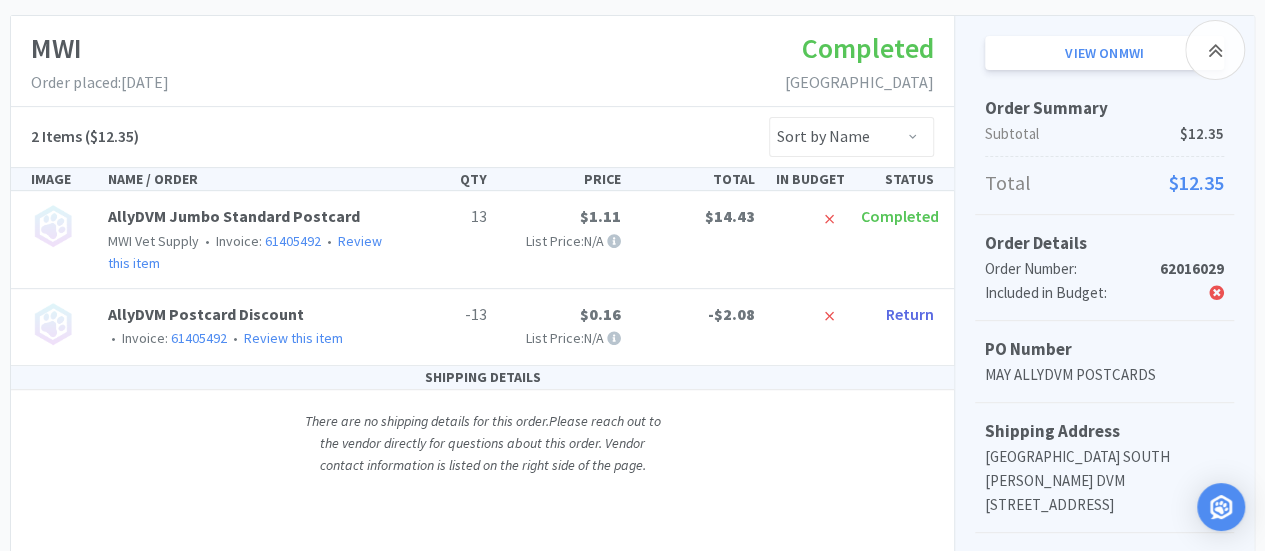 scroll, scrollTop: 200, scrollLeft: 0, axis: vertical 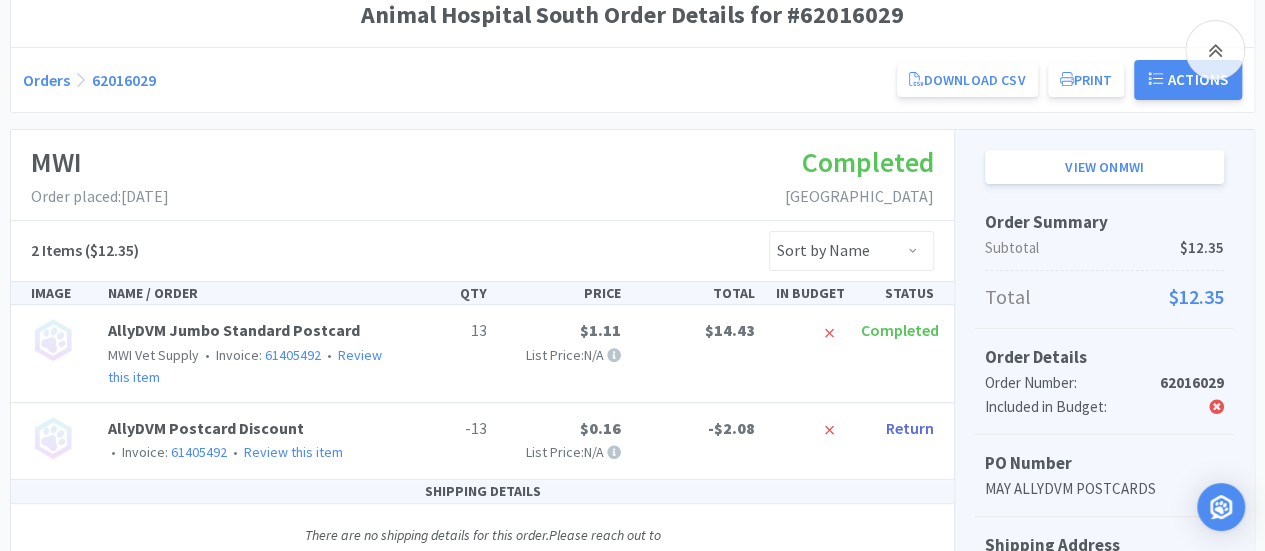click on "Orders" at bounding box center (46, 80) 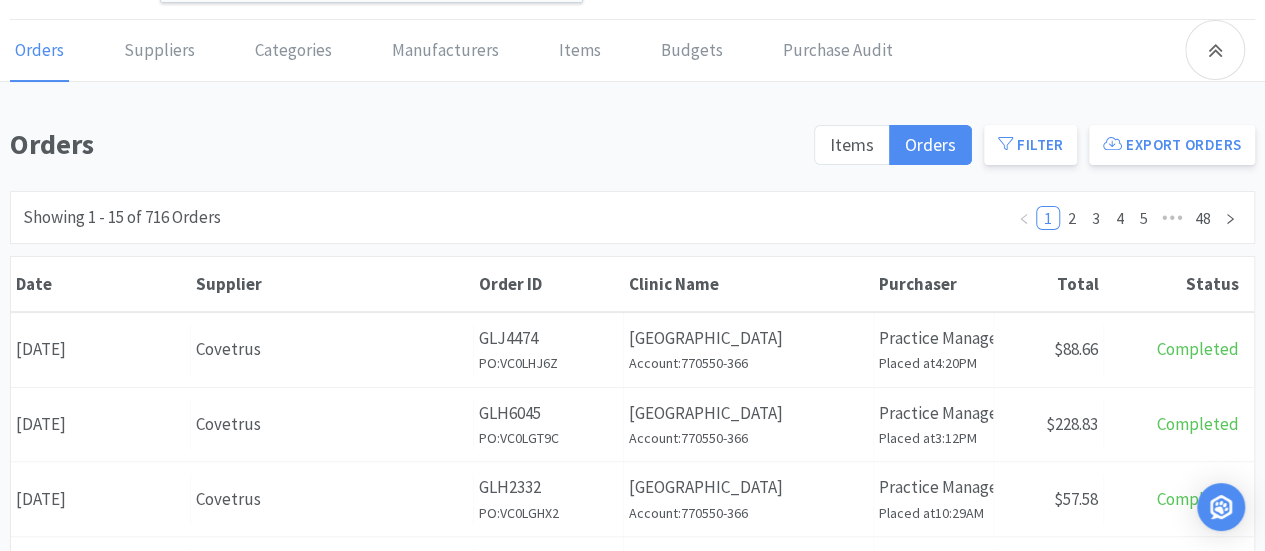 scroll, scrollTop: 0, scrollLeft: 0, axis: both 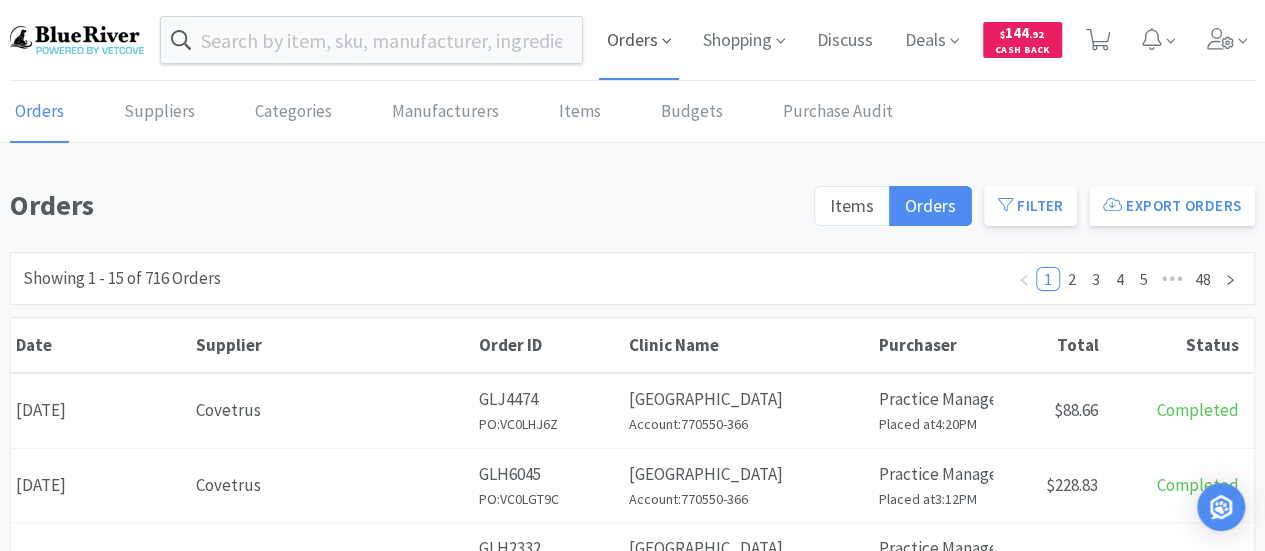 click on "Orders" at bounding box center [639, 40] 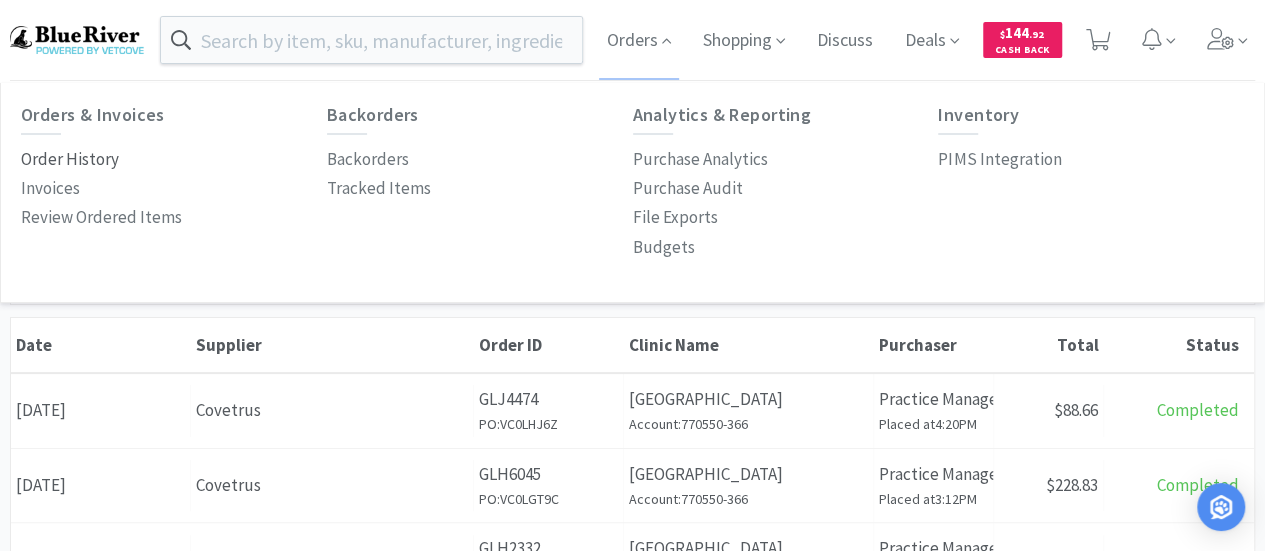 click on "Order History" at bounding box center [70, 159] 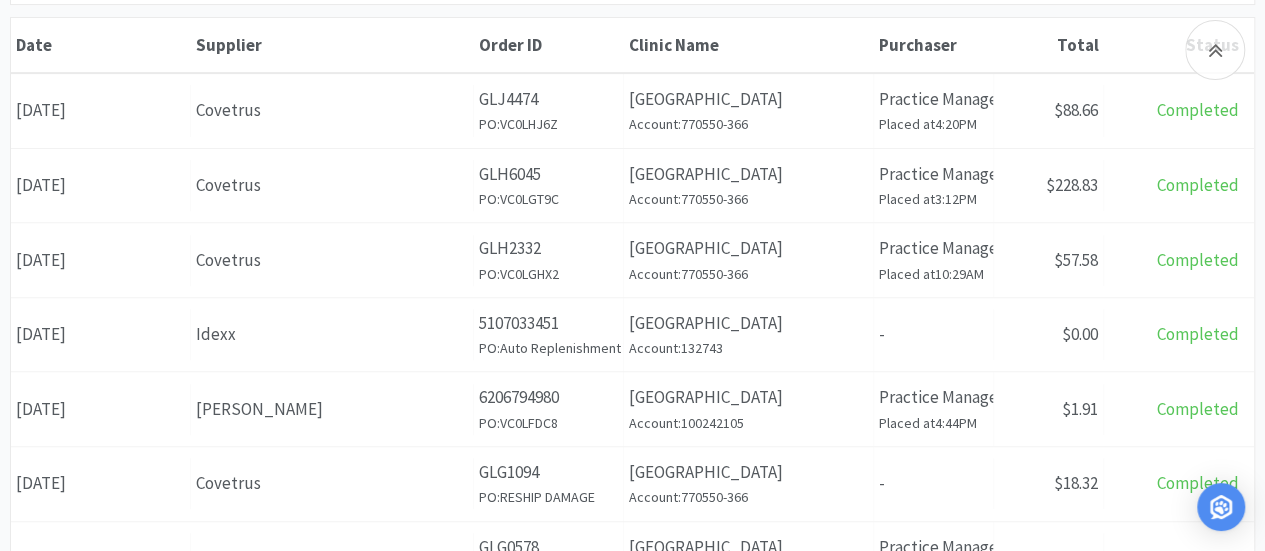 scroll, scrollTop: 0, scrollLeft: 0, axis: both 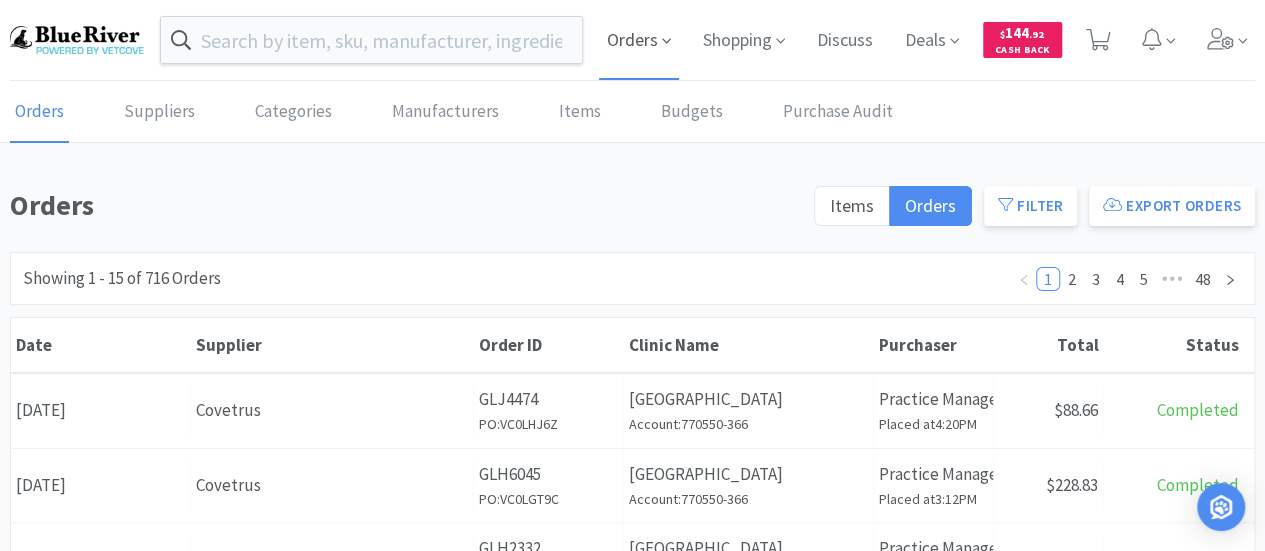 click on "Orders" at bounding box center (639, 40) 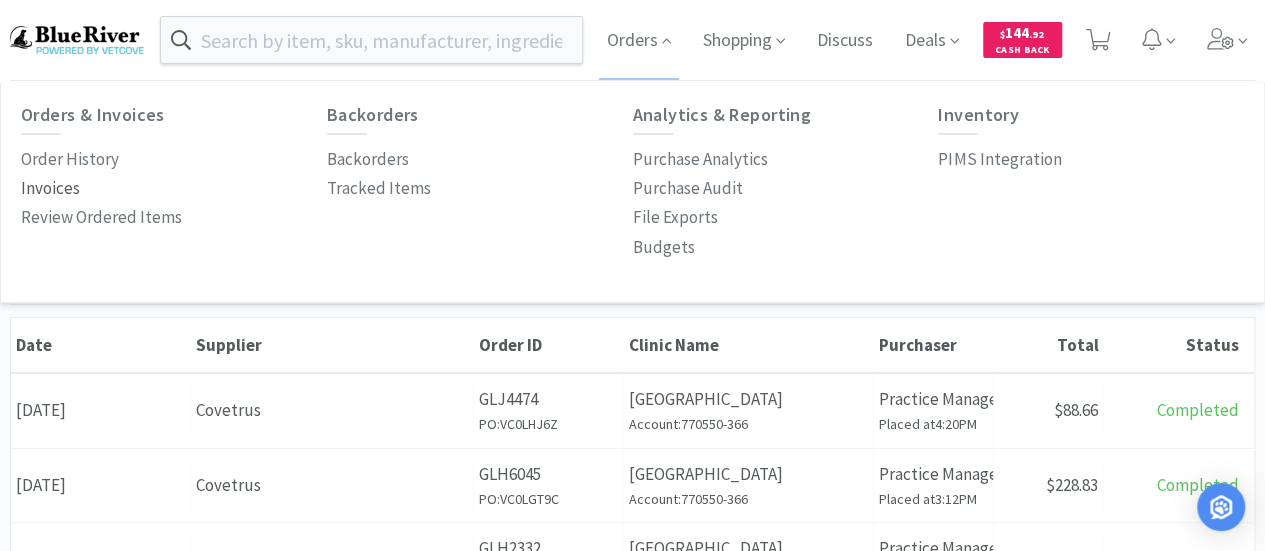 click on "Invoices" at bounding box center [50, 188] 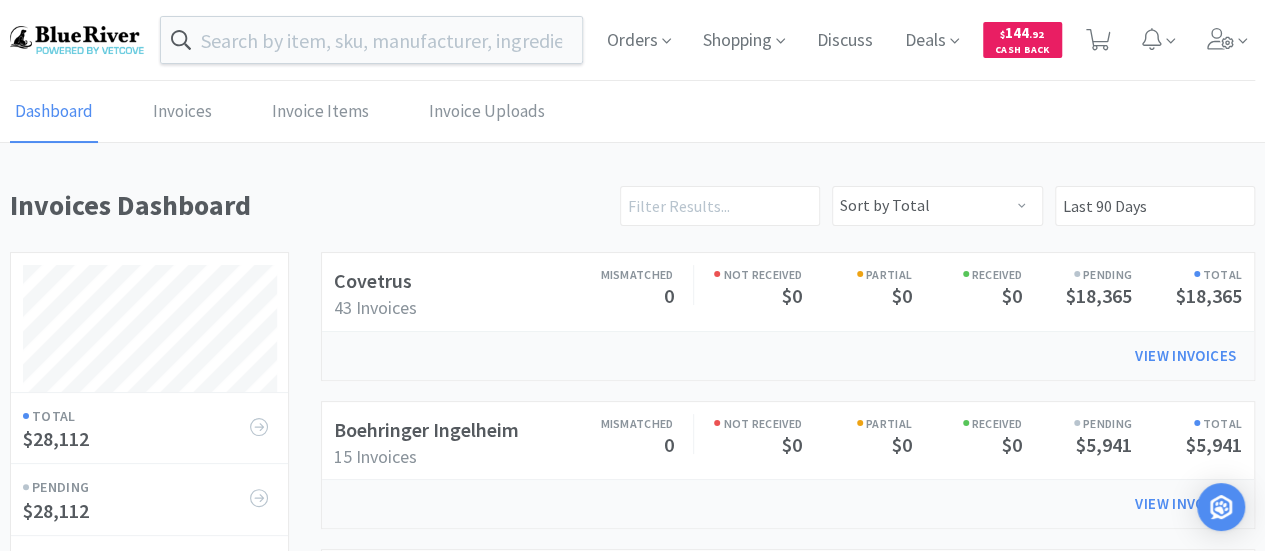 scroll, scrollTop: 999193, scrollLeft: 998755, axis: both 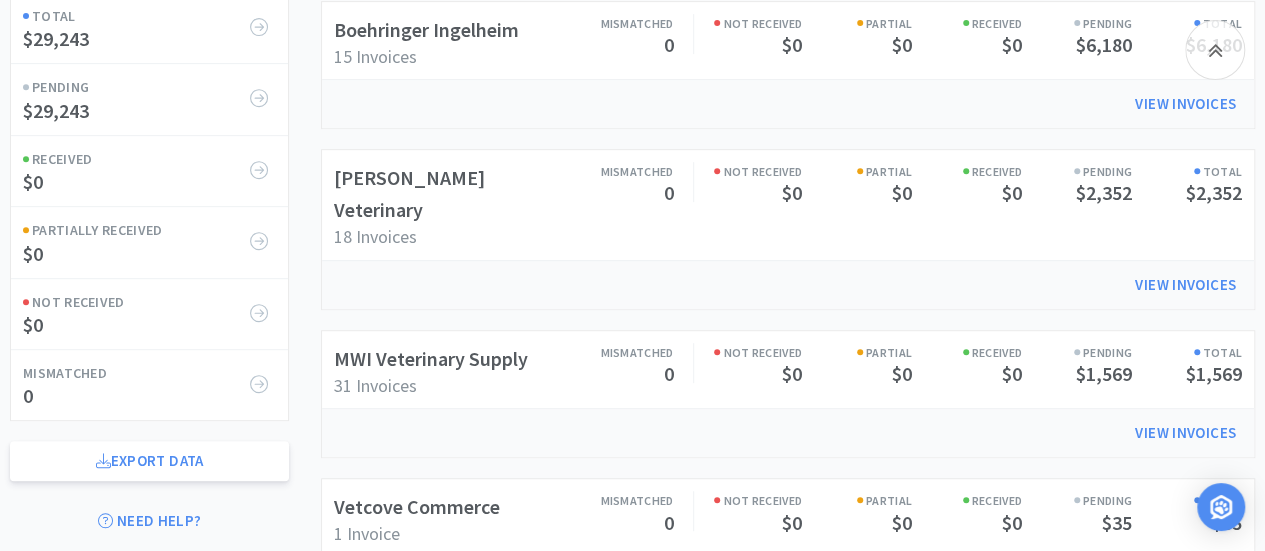 click on "Mismatched 0" at bounding box center (618, 364) 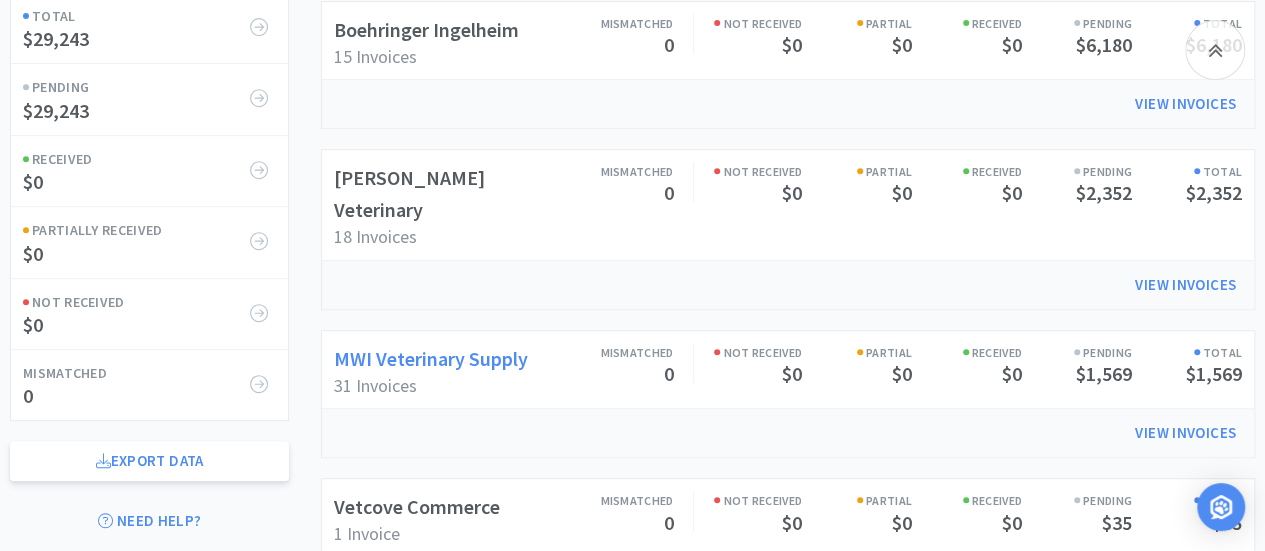 click on "MWI Veterinary Supply" at bounding box center [431, 358] 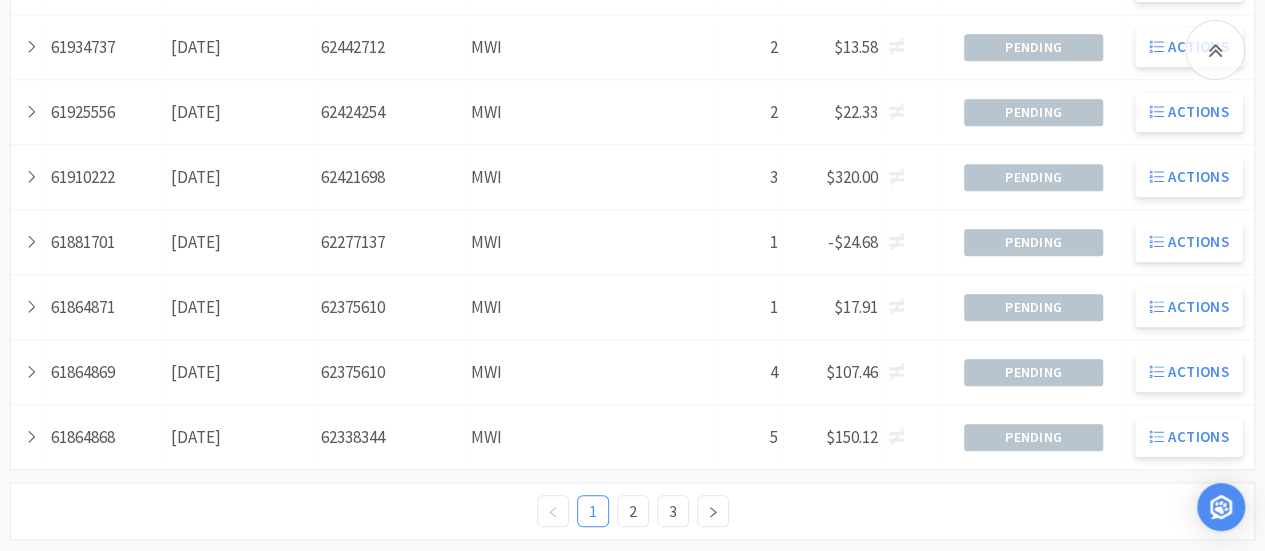 scroll, scrollTop: 903, scrollLeft: 0, axis: vertical 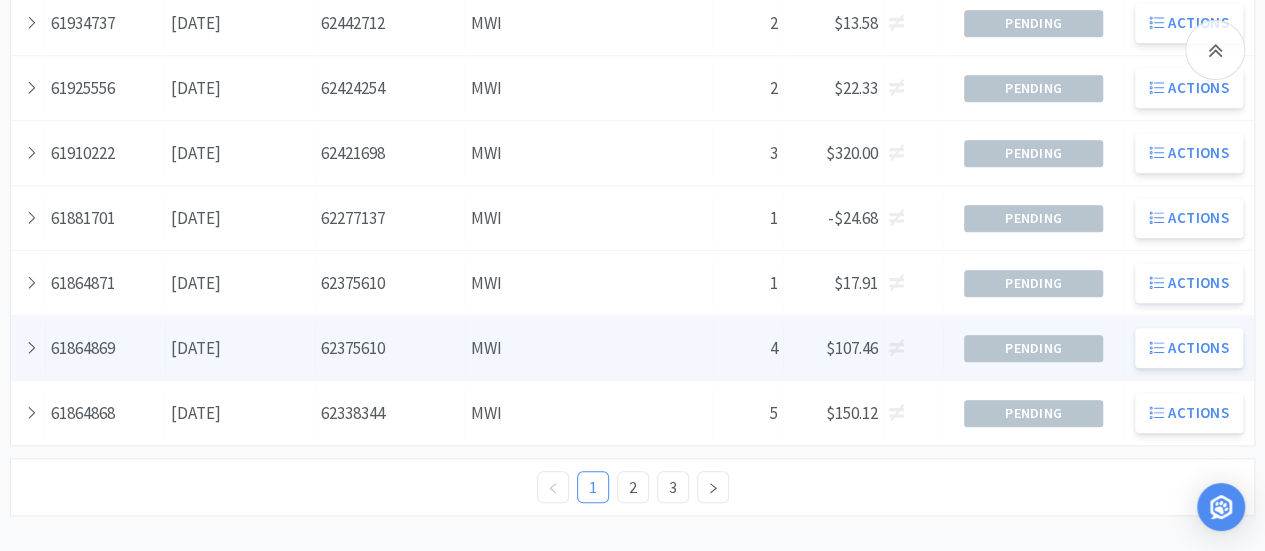 click on "Date [DATE]" at bounding box center (241, 348) 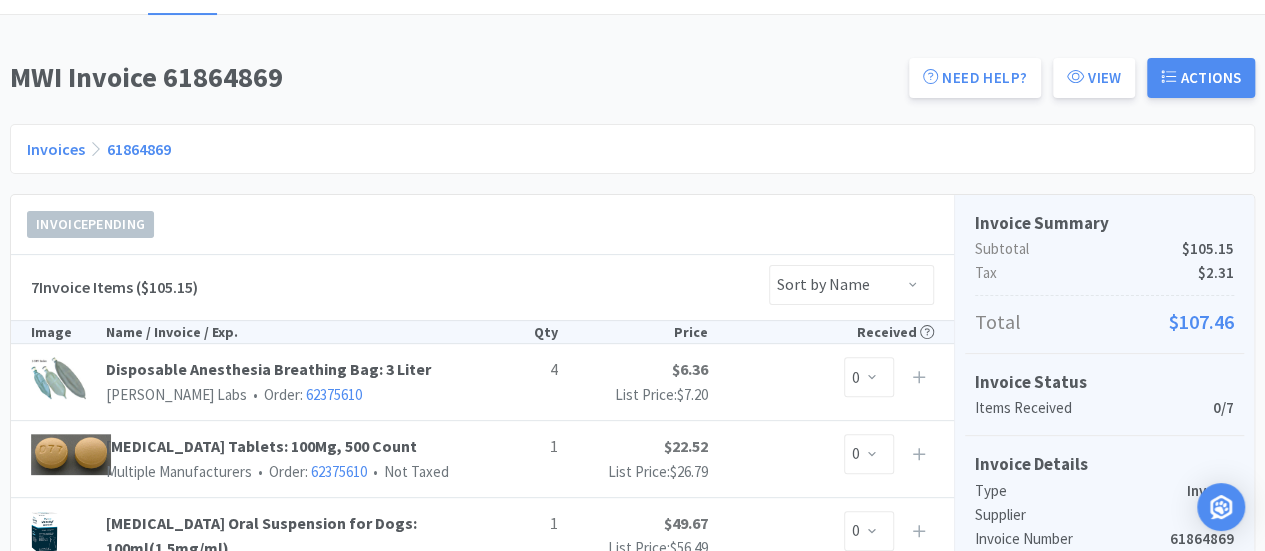 scroll, scrollTop: 0, scrollLeft: 0, axis: both 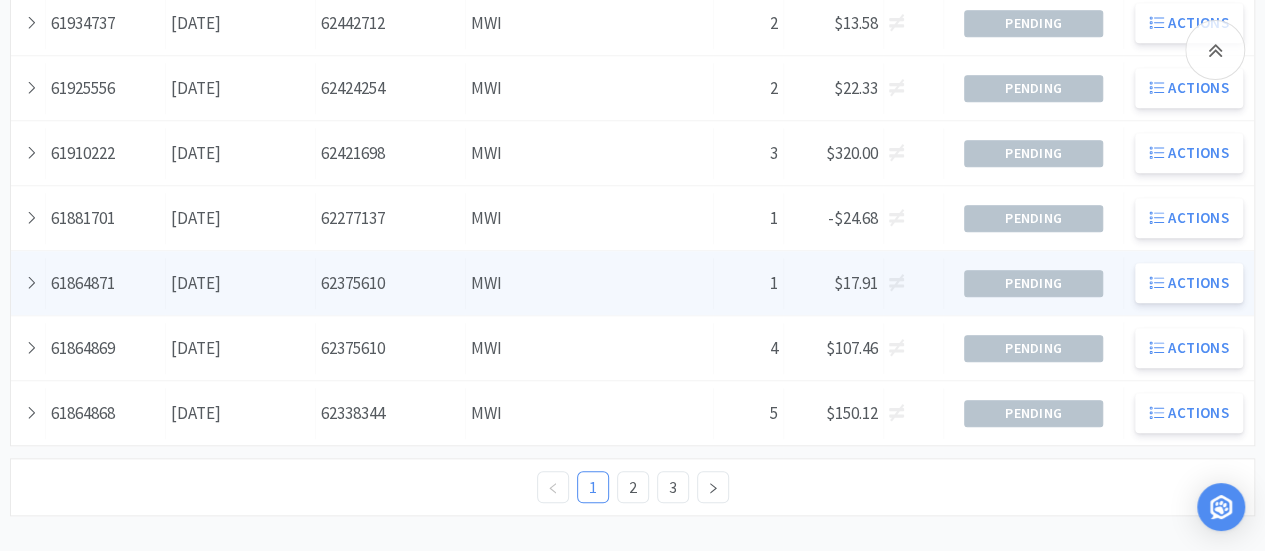 click on "Date [DATE]" at bounding box center (241, 283) 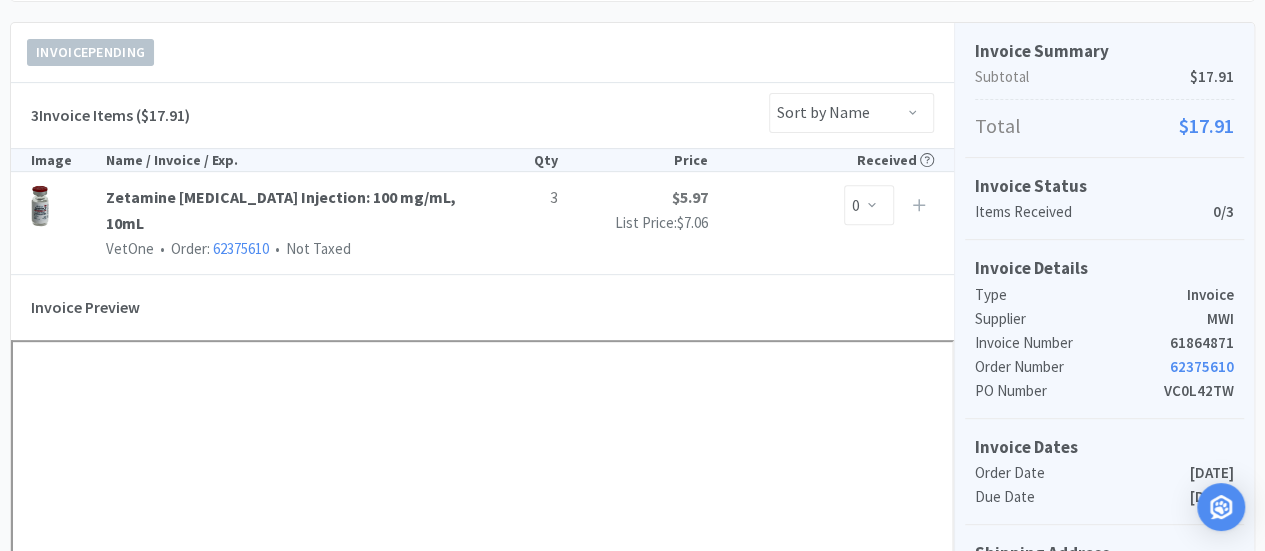 scroll, scrollTop: 0, scrollLeft: 0, axis: both 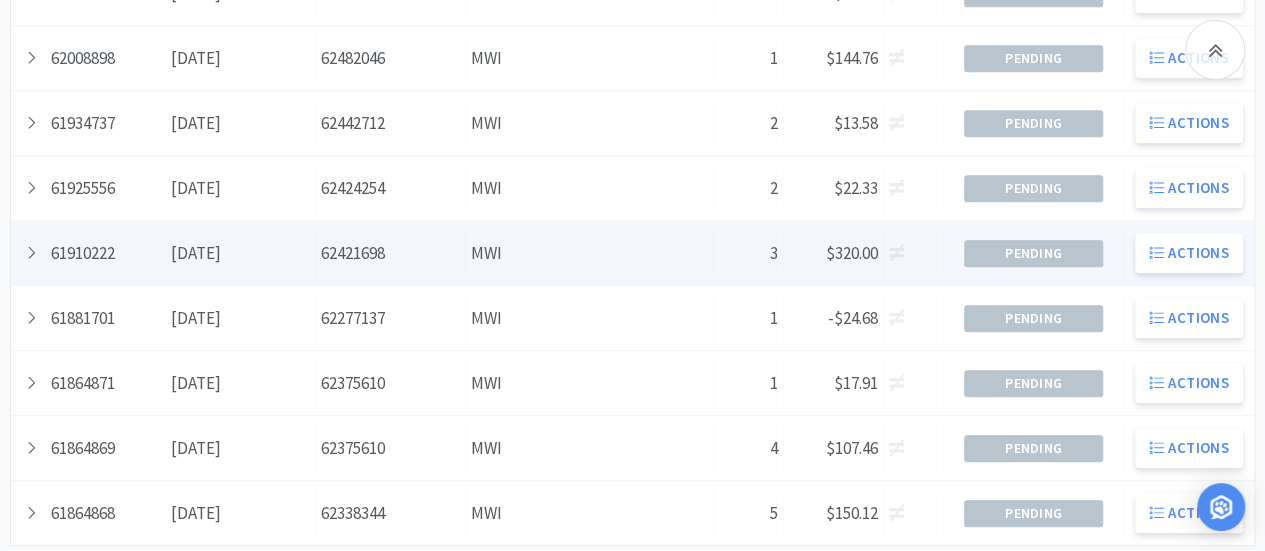 click on "Date [DATE]" at bounding box center (241, 253) 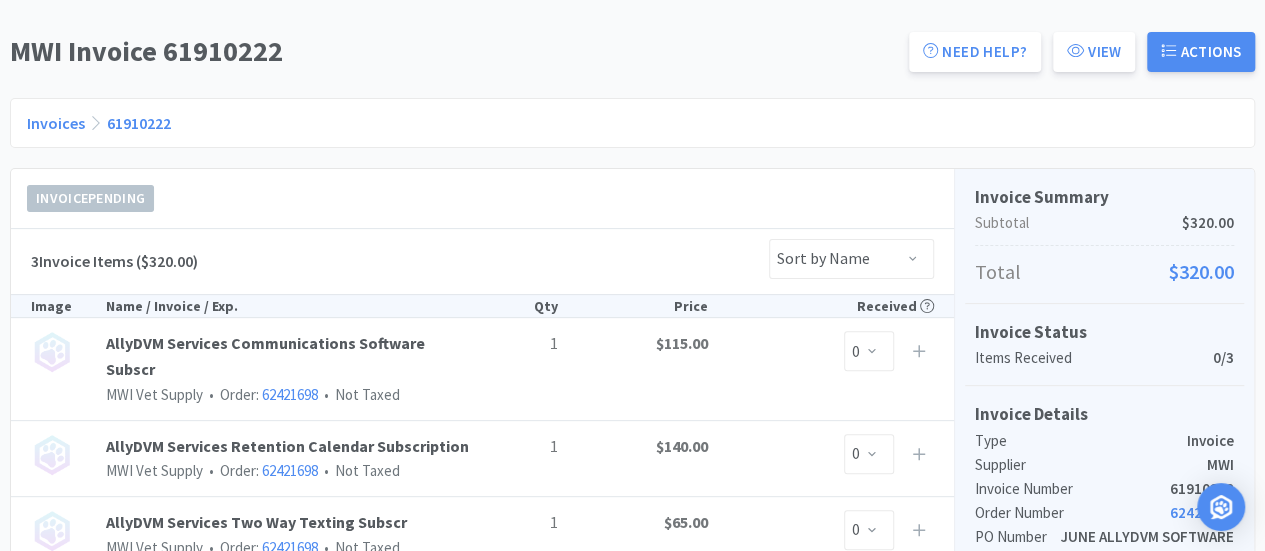 scroll, scrollTop: 0, scrollLeft: 0, axis: both 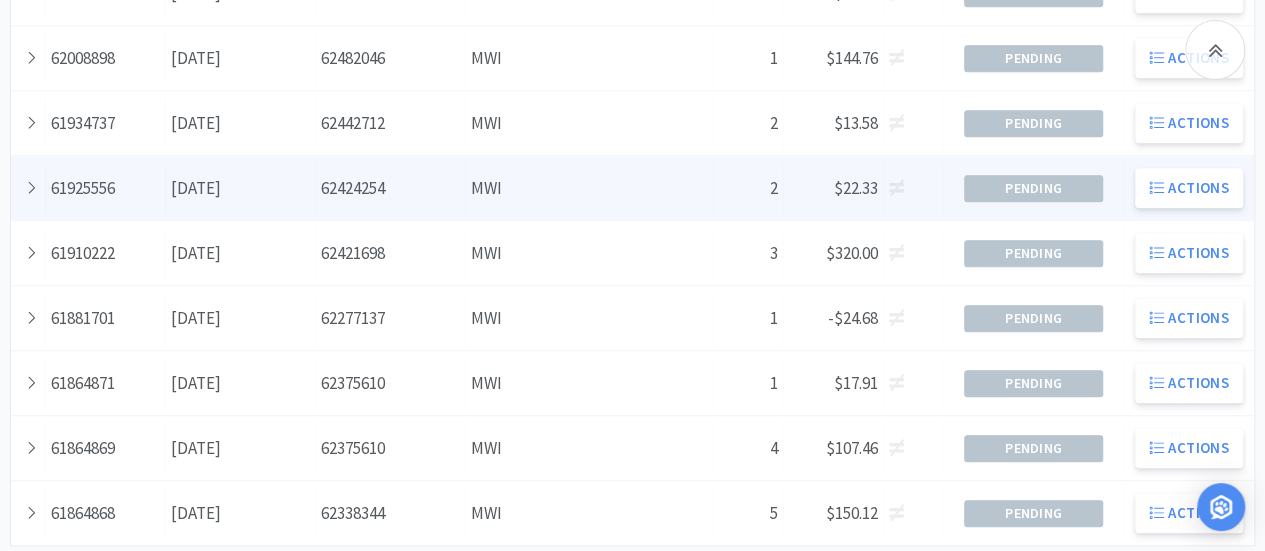 click on "Date [DATE]" at bounding box center [241, 188] 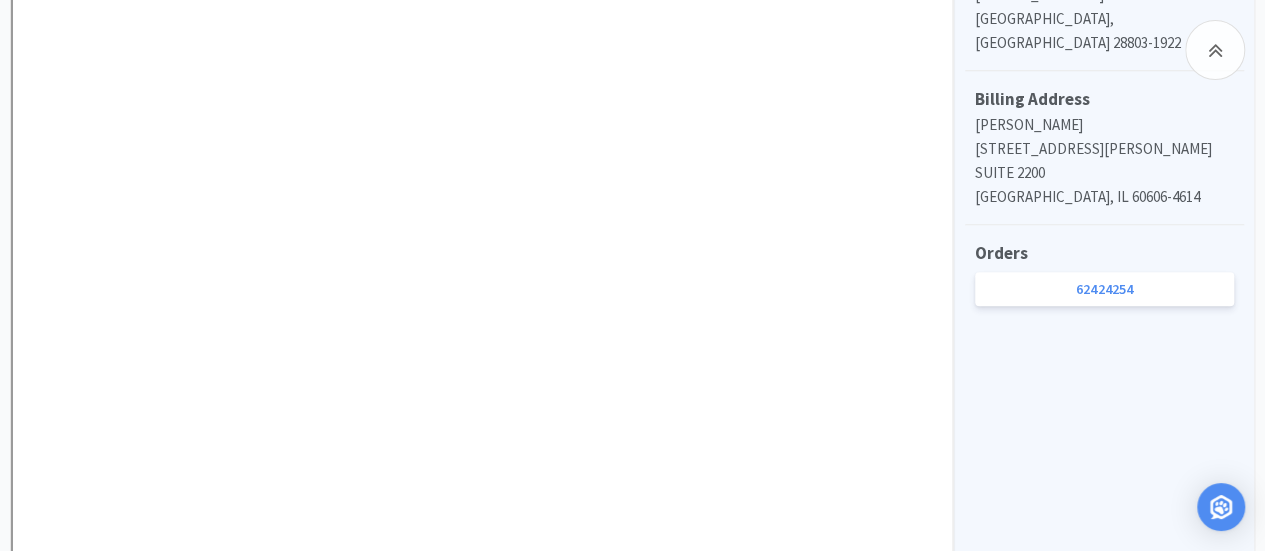 scroll, scrollTop: 1200, scrollLeft: 0, axis: vertical 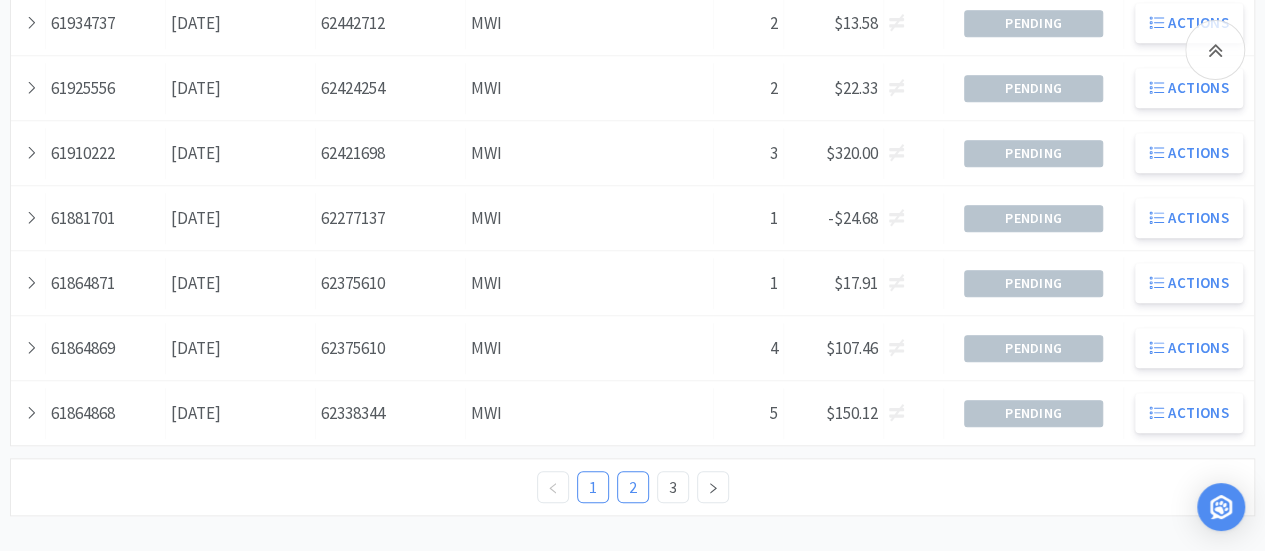 click on "2" at bounding box center (633, 487) 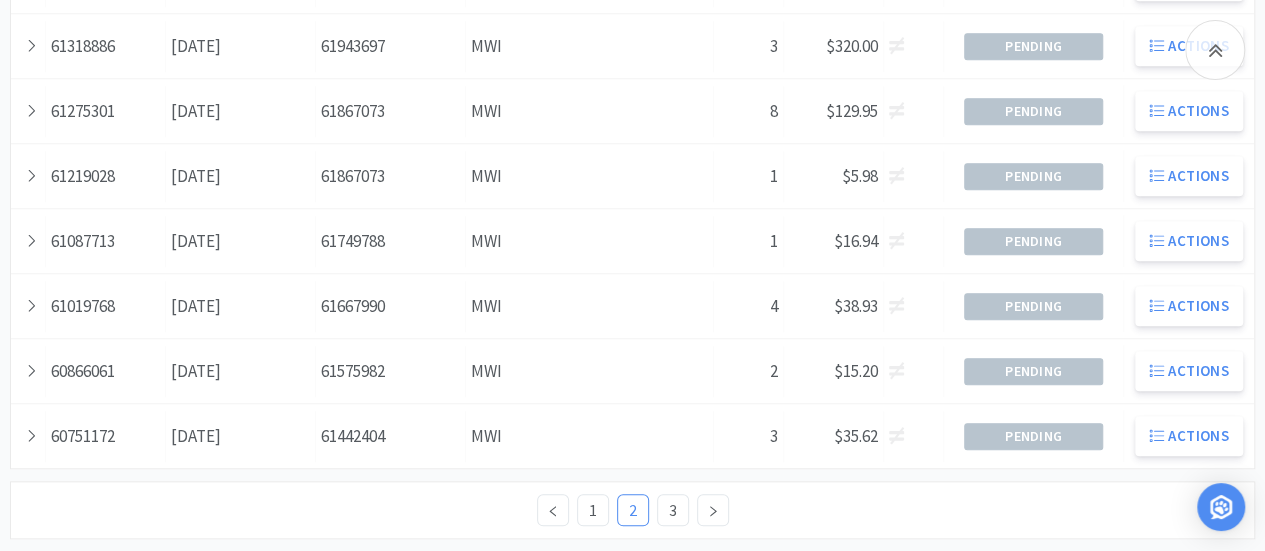 scroll, scrollTop: 903, scrollLeft: 0, axis: vertical 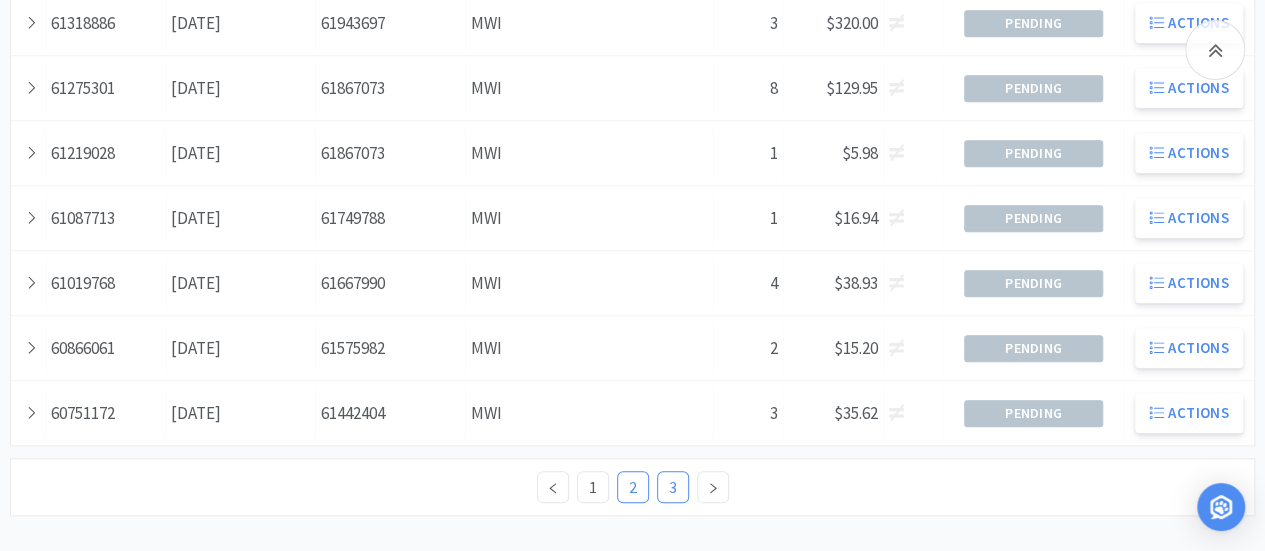 click on "3" at bounding box center (673, 487) 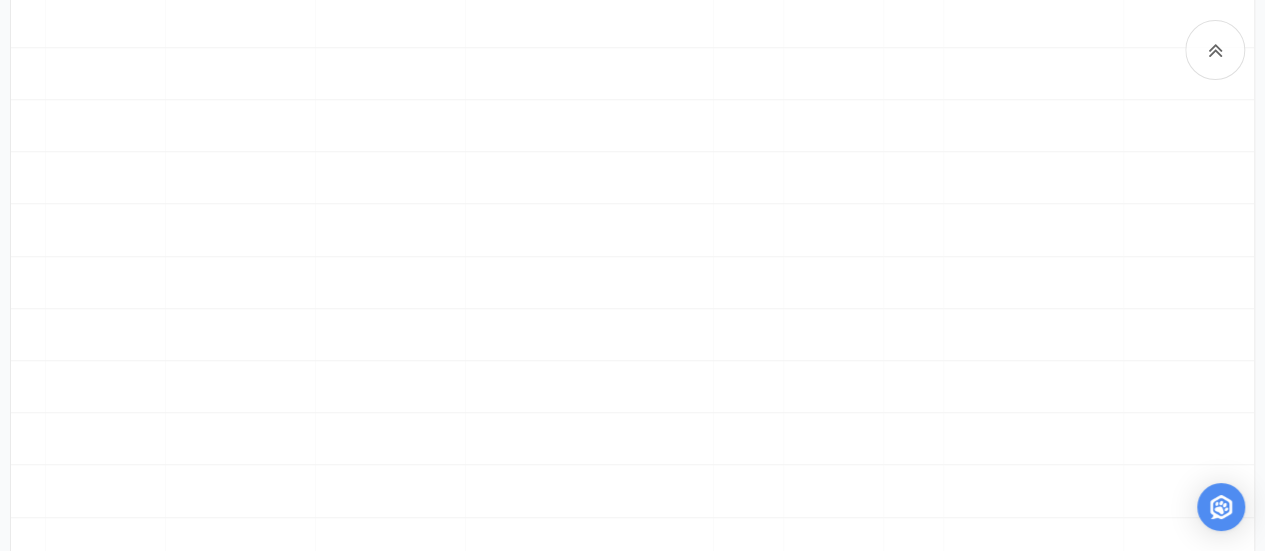 scroll, scrollTop: 724, scrollLeft: 0, axis: vertical 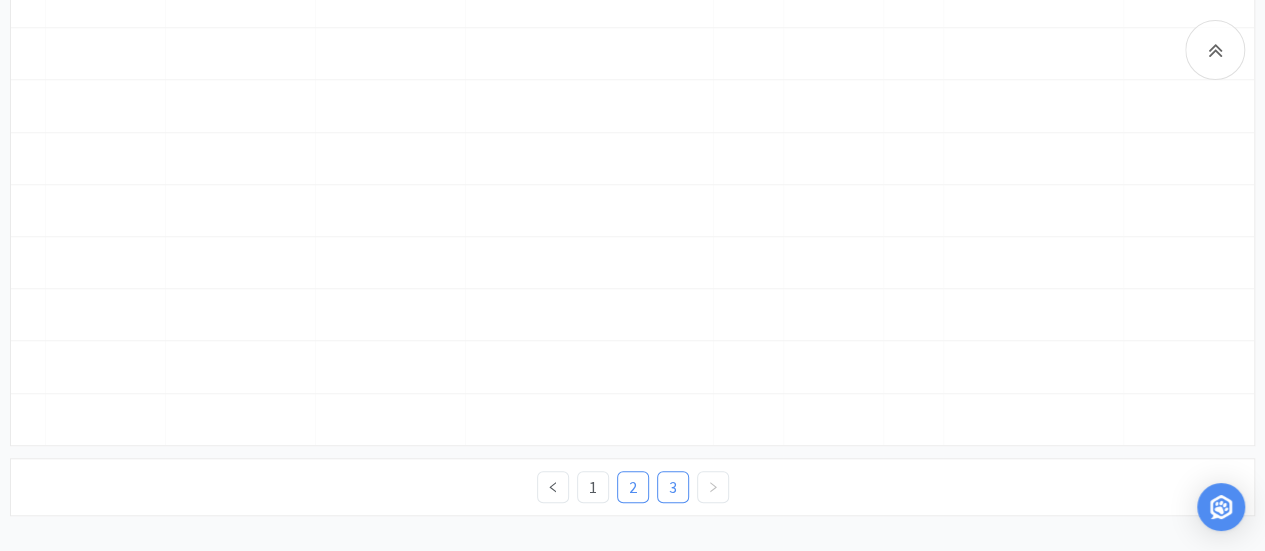 click on "2" at bounding box center [633, 487] 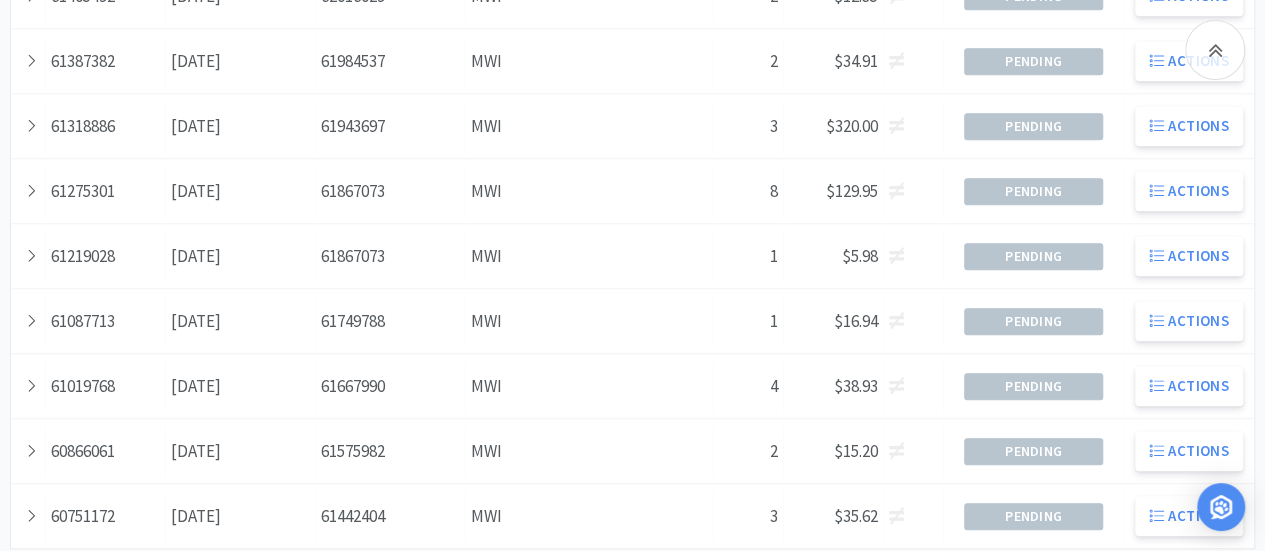 scroll, scrollTop: 903, scrollLeft: 0, axis: vertical 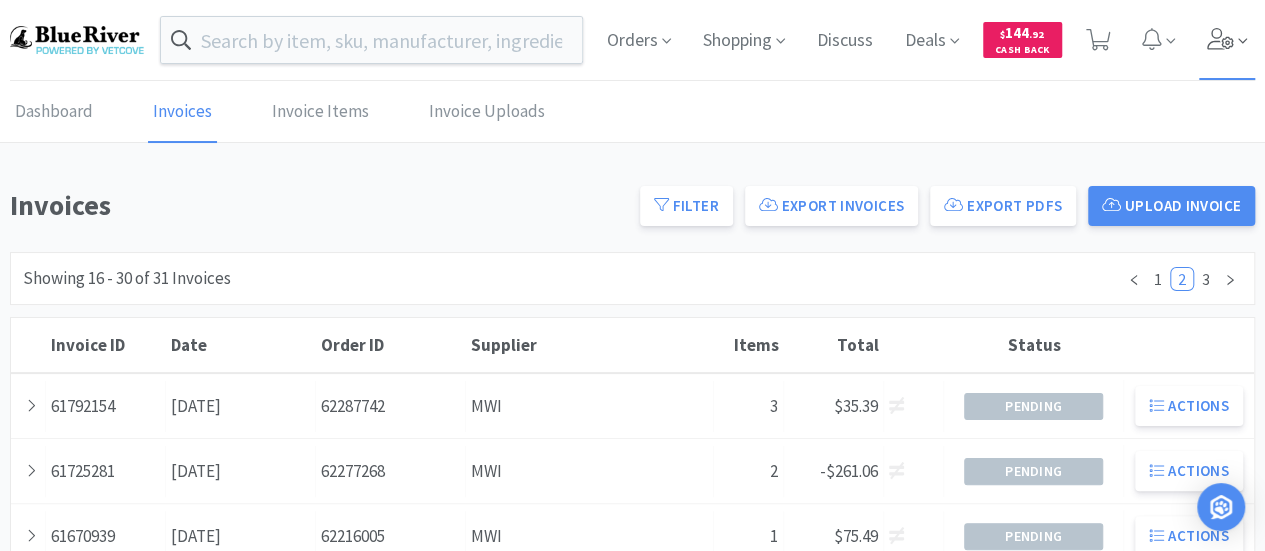 click 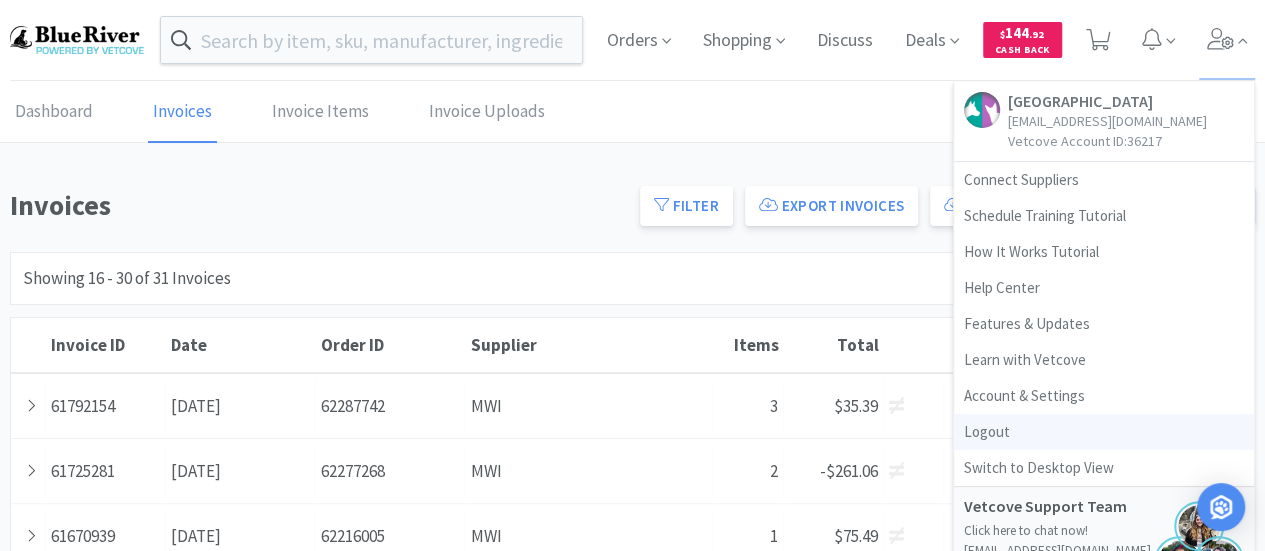 click on "Logout" at bounding box center [1104, 432] 